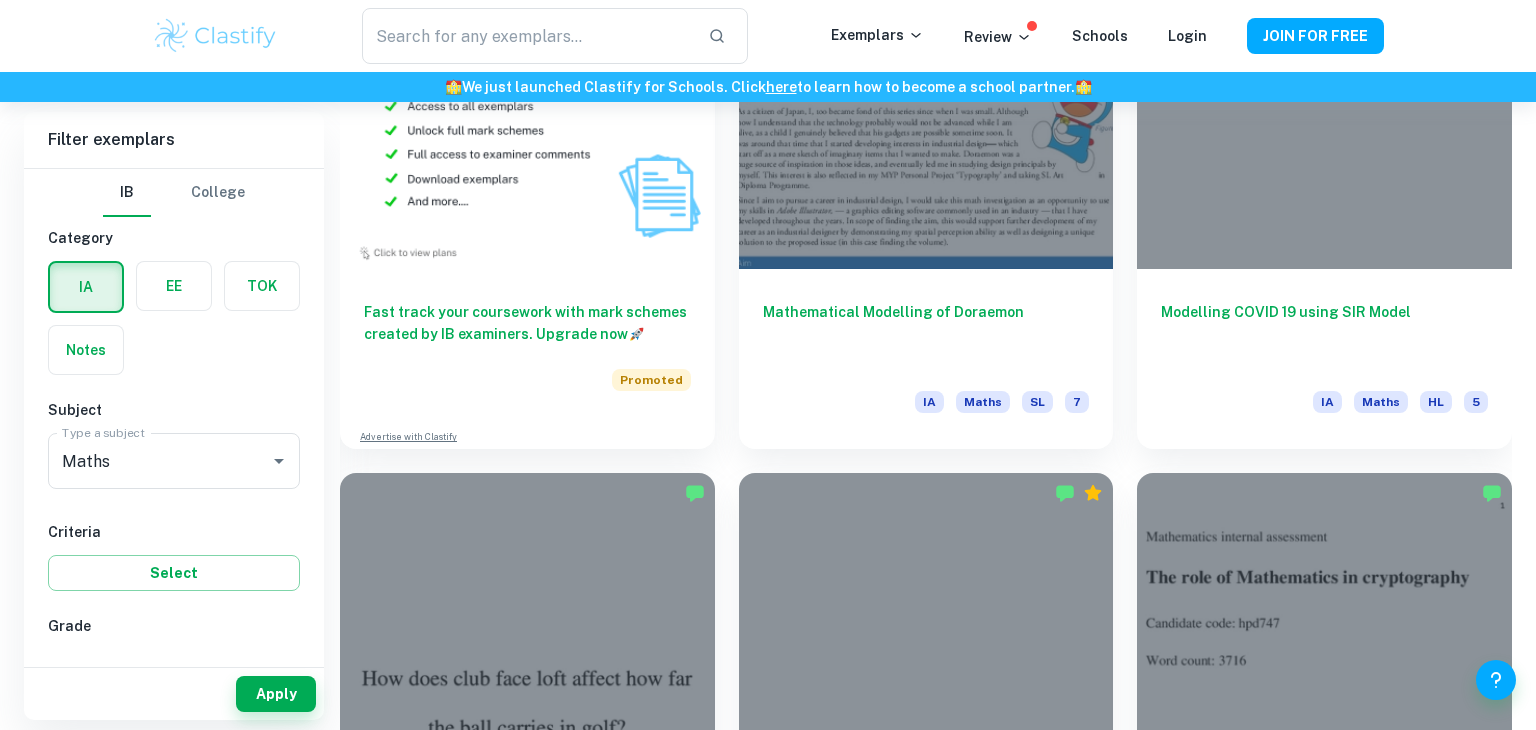 scroll, scrollTop: 1640, scrollLeft: 0, axis: vertical 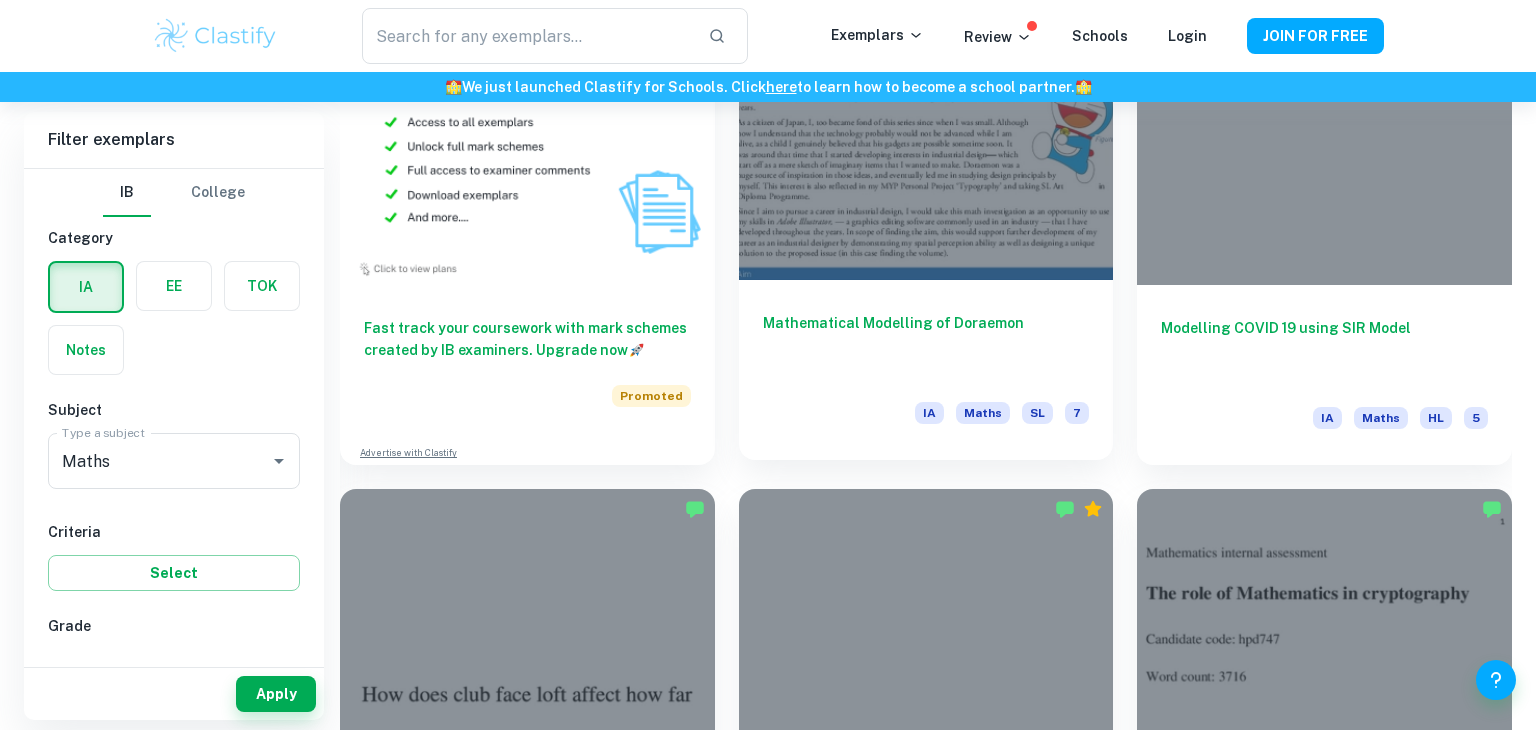 click on "Mathematical Modelling of Doraemon" at bounding box center [926, 345] 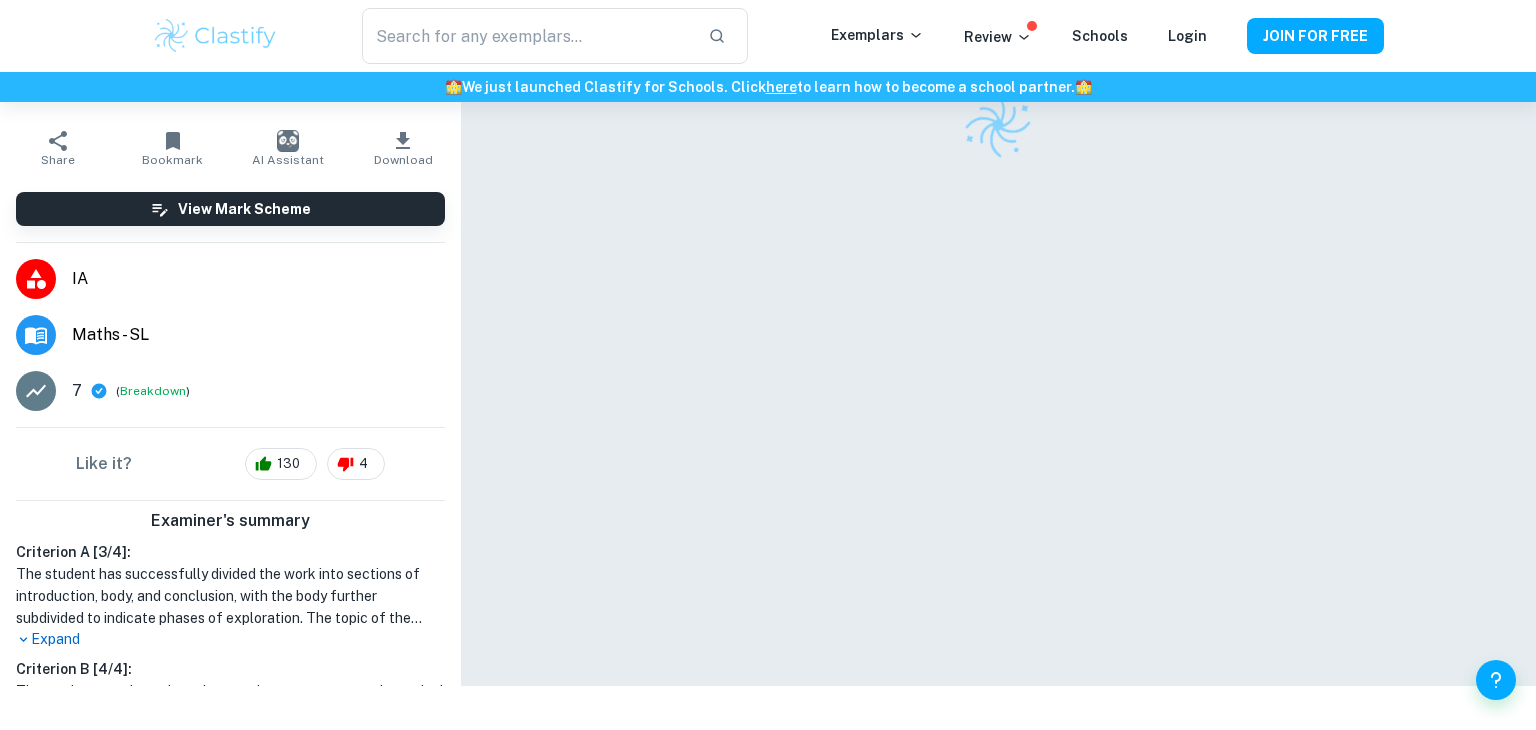 scroll, scrollTop: 0, scrollLeft: 0, axis: both 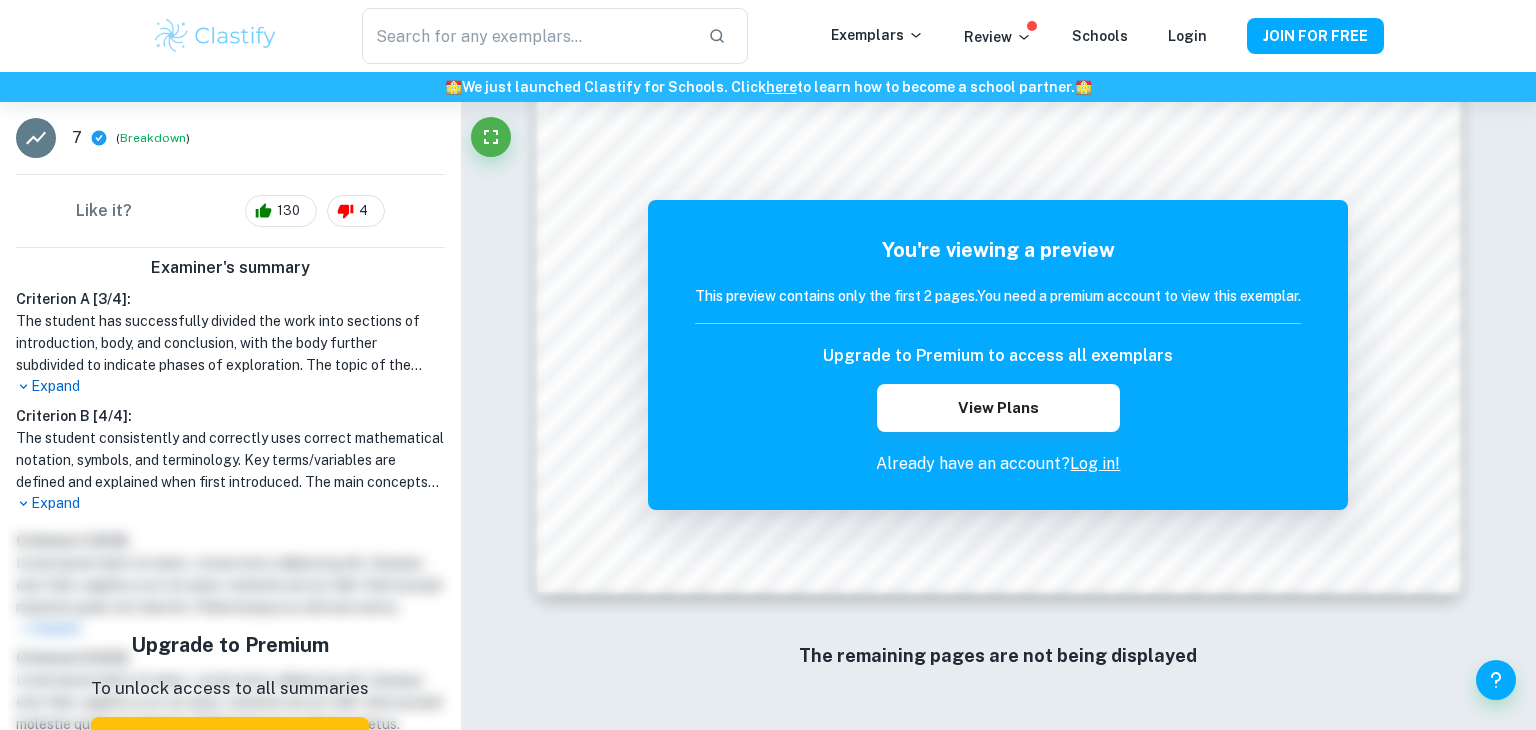click on "Expand" at bounding box center (230, 503) 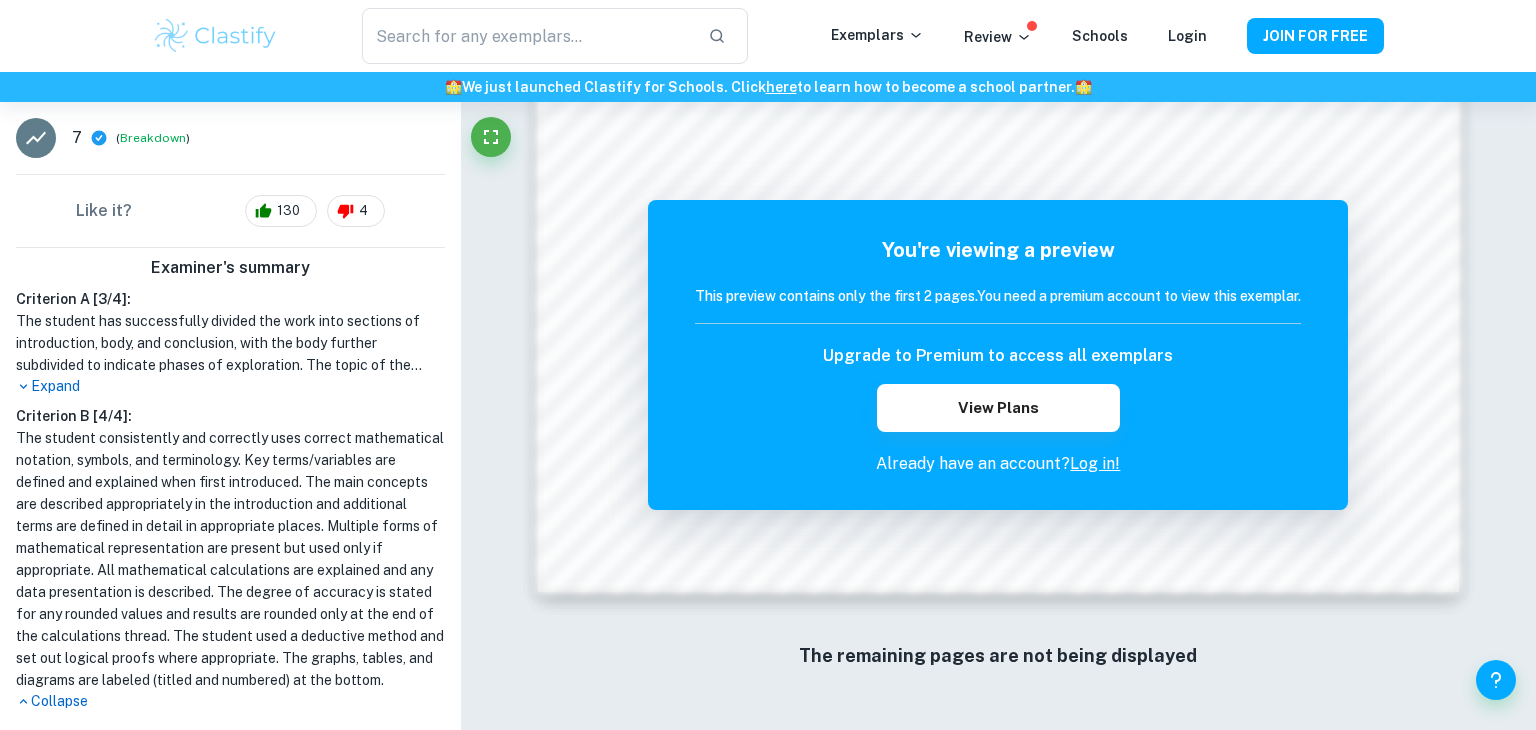 click on "Expand" at bounding box center (230, 386) 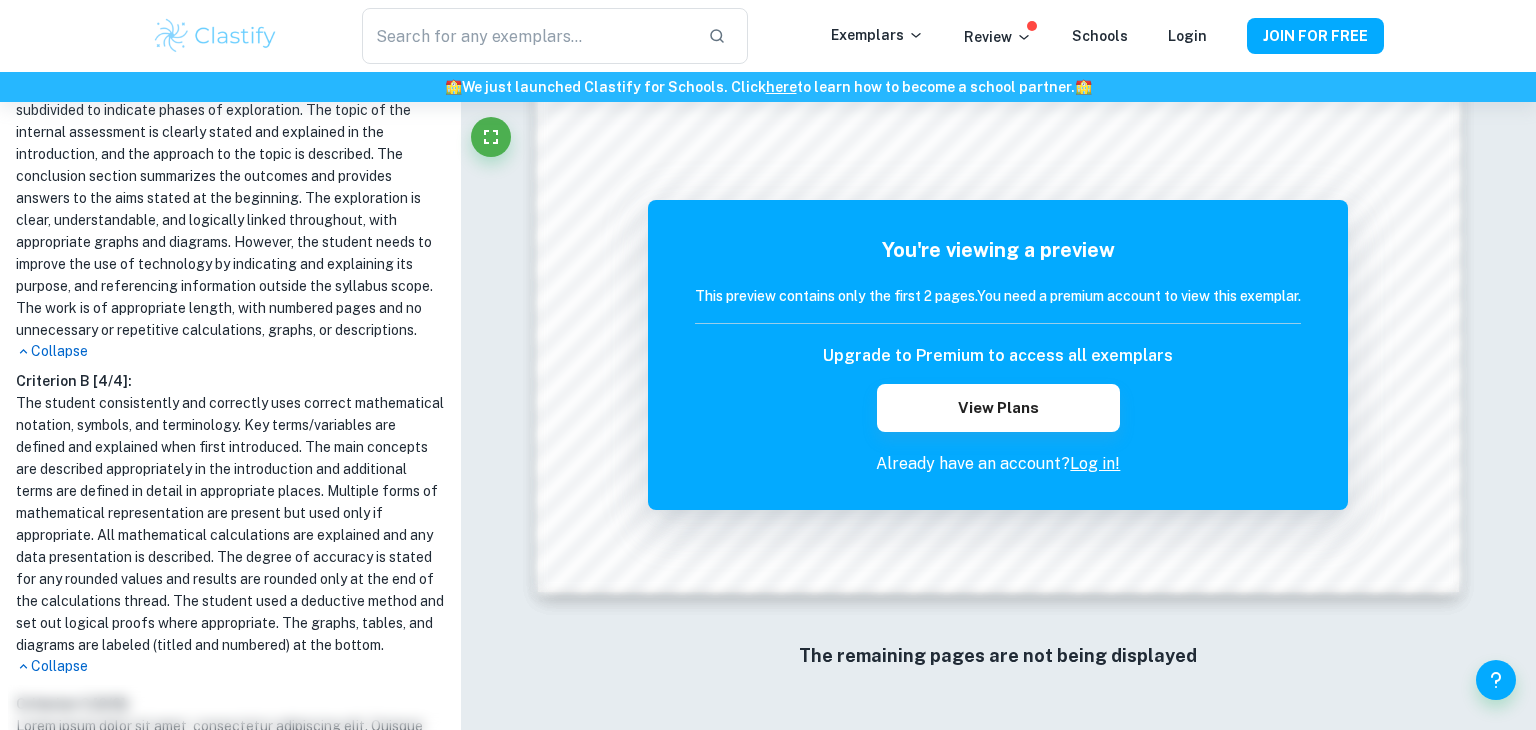 scroll, scrollTop: 911, scrollLeft: 0, axis: vertical 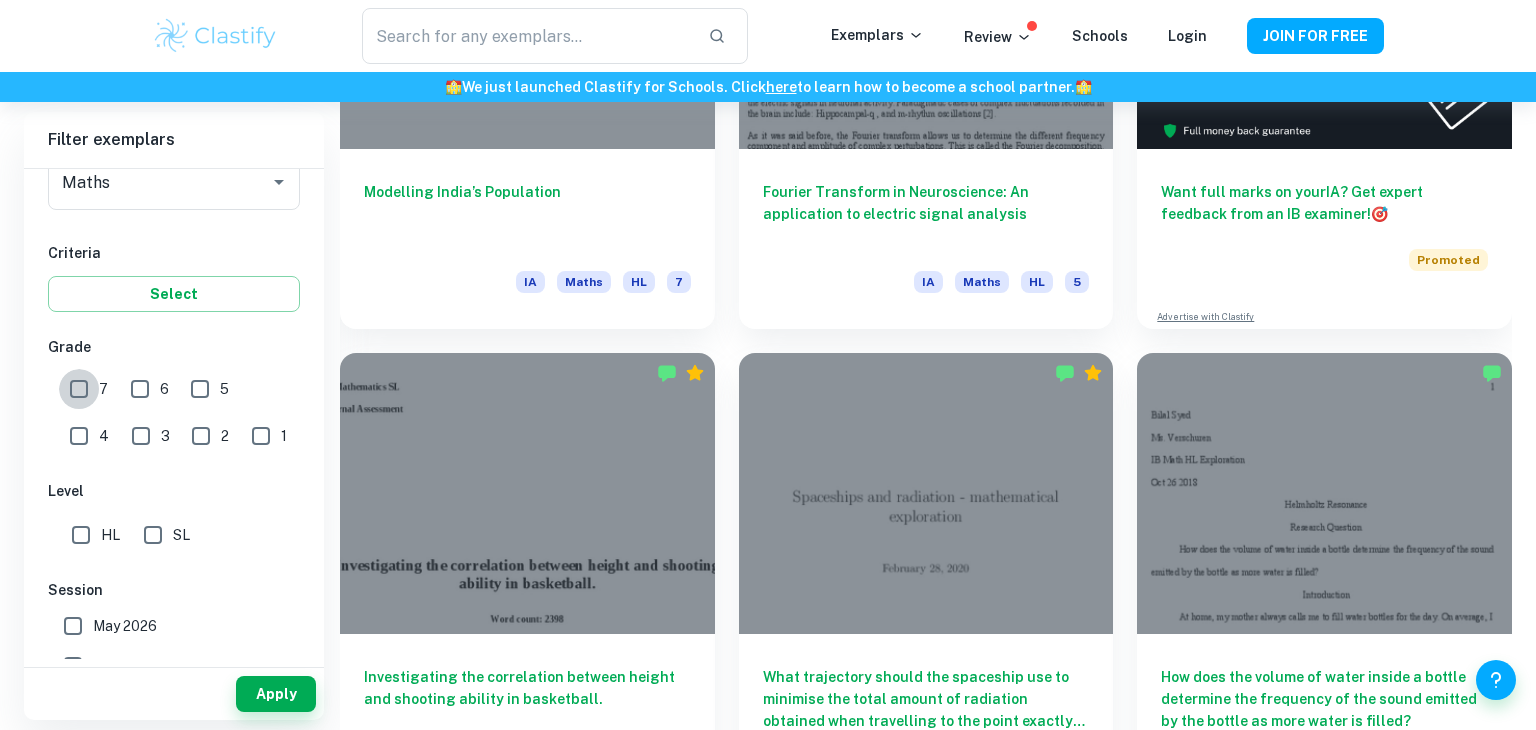 click on "7" at bounding box center (79, 389) 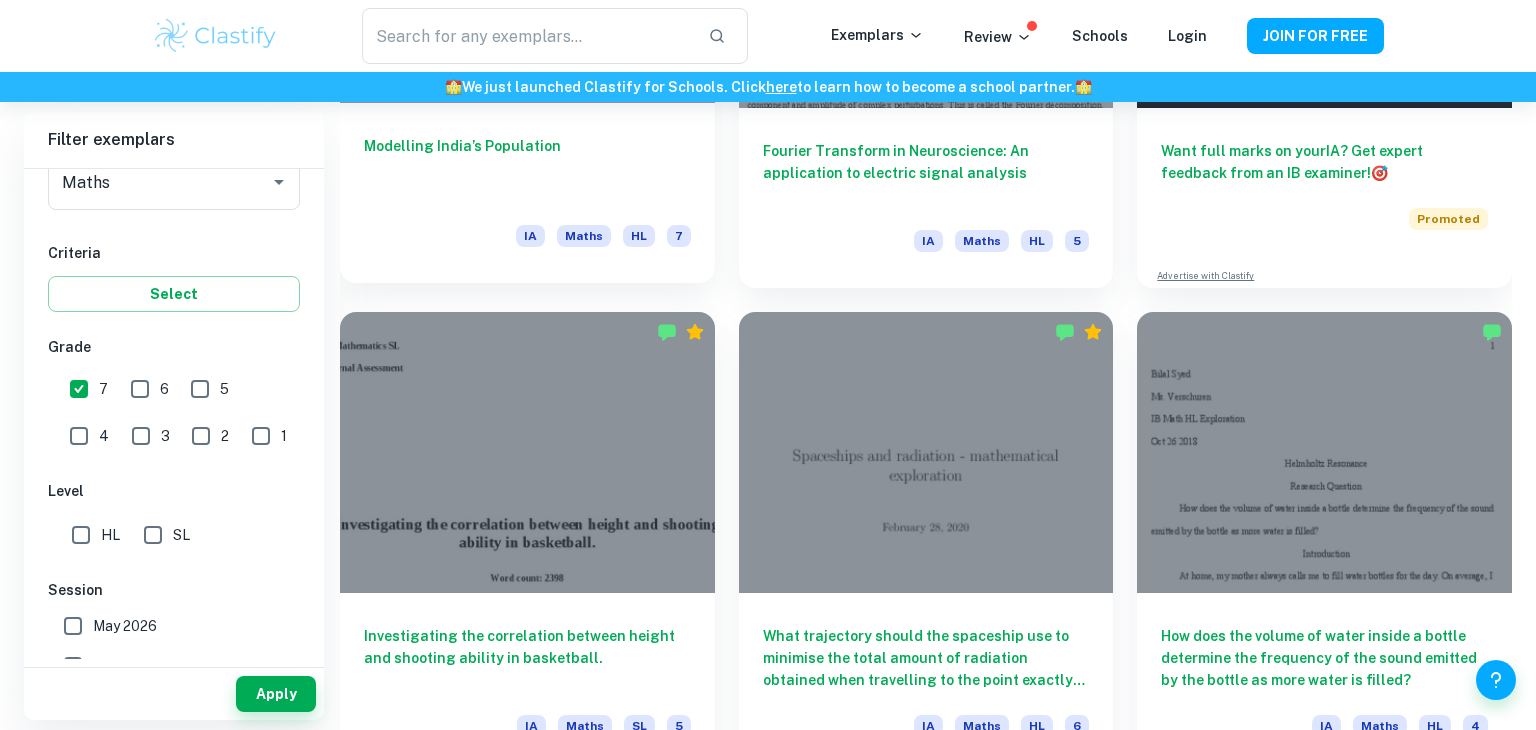 scroll, scrollTop: 844, scrollLeft: 0, axis: vertical 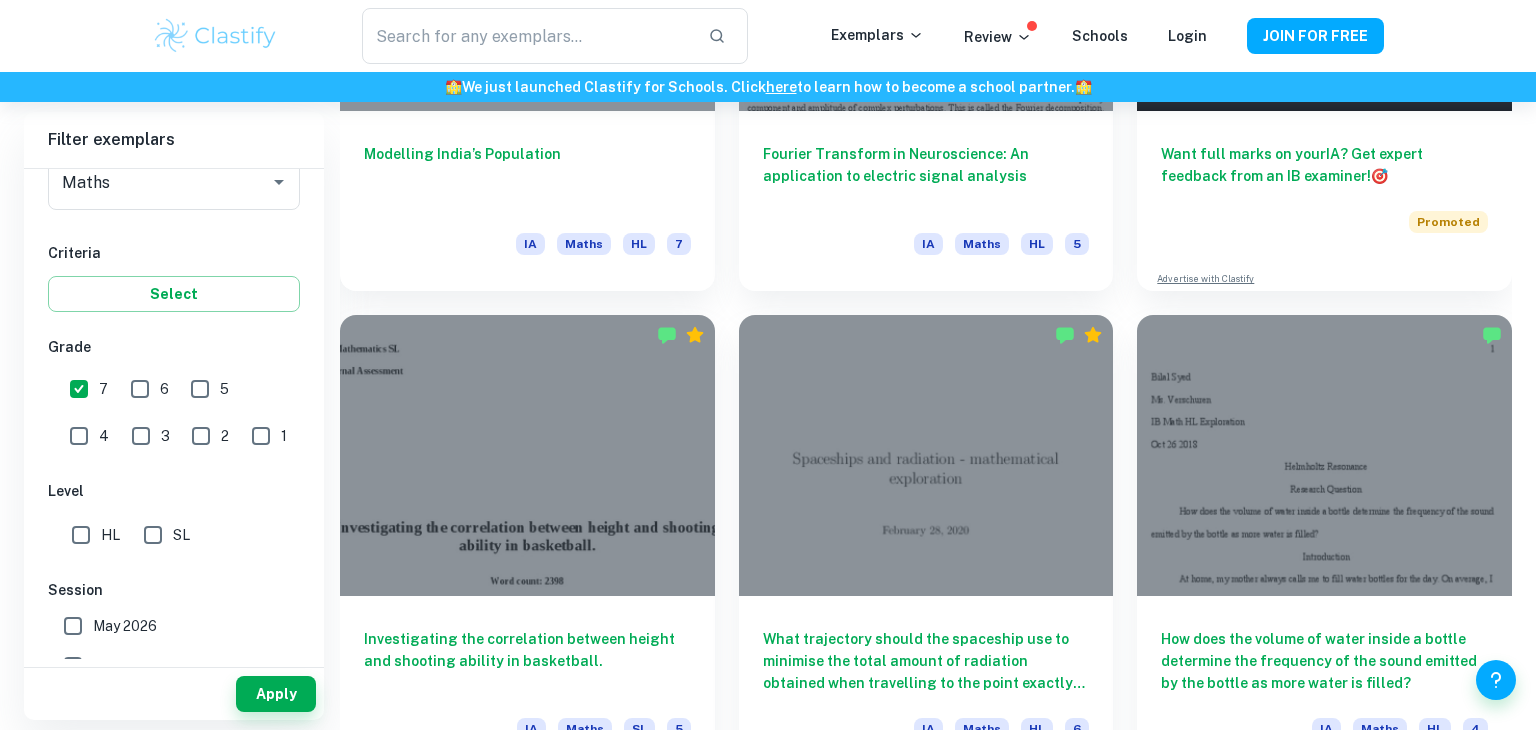 click on "SL" at bounding box center [153, 535] 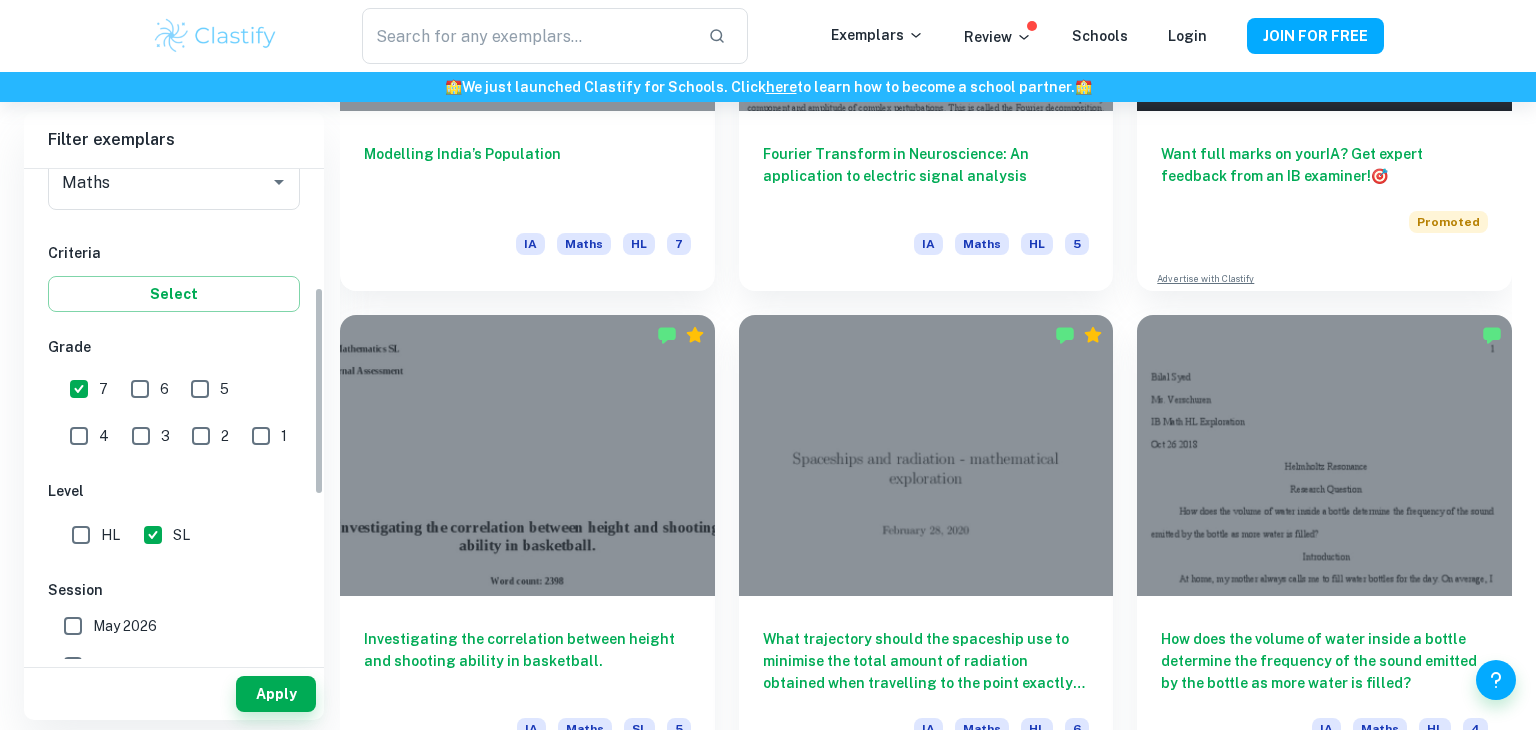 scroll, scrollTop: 493, scrollLeft: 0, axis: vertical 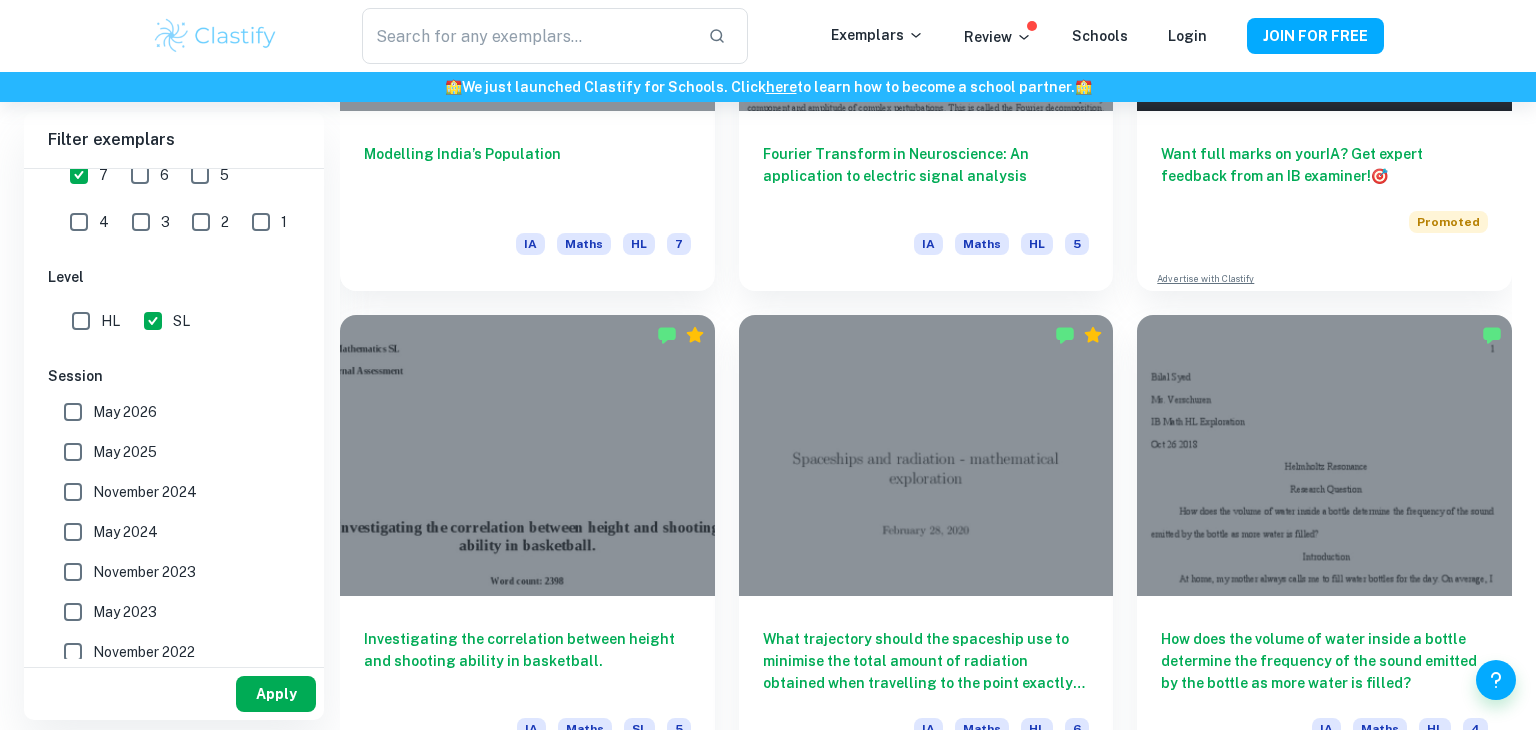 click on "Apply" at bounding box center [276, 694] 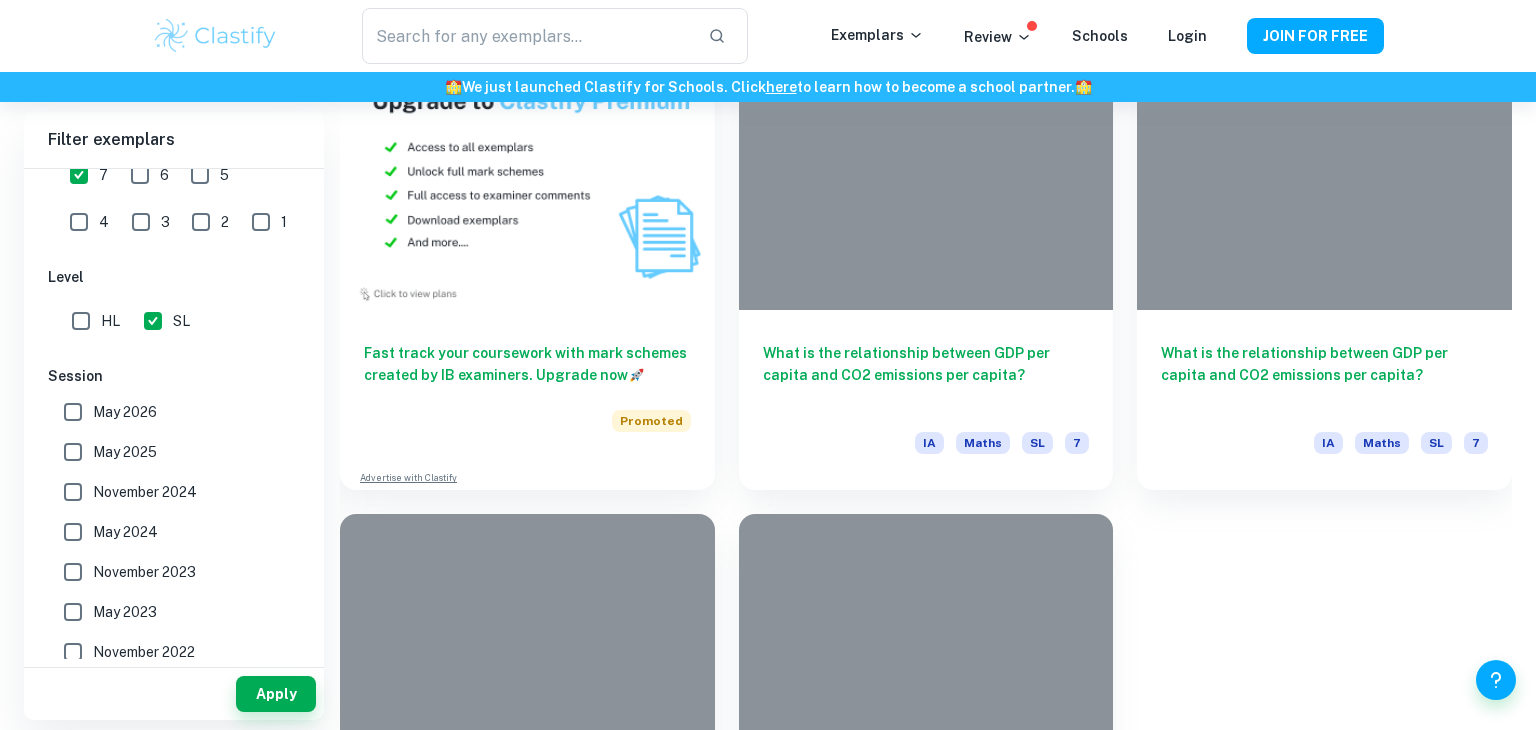 scroll, scrollTop: 1636, scrollLeft: 0, axis: vertical 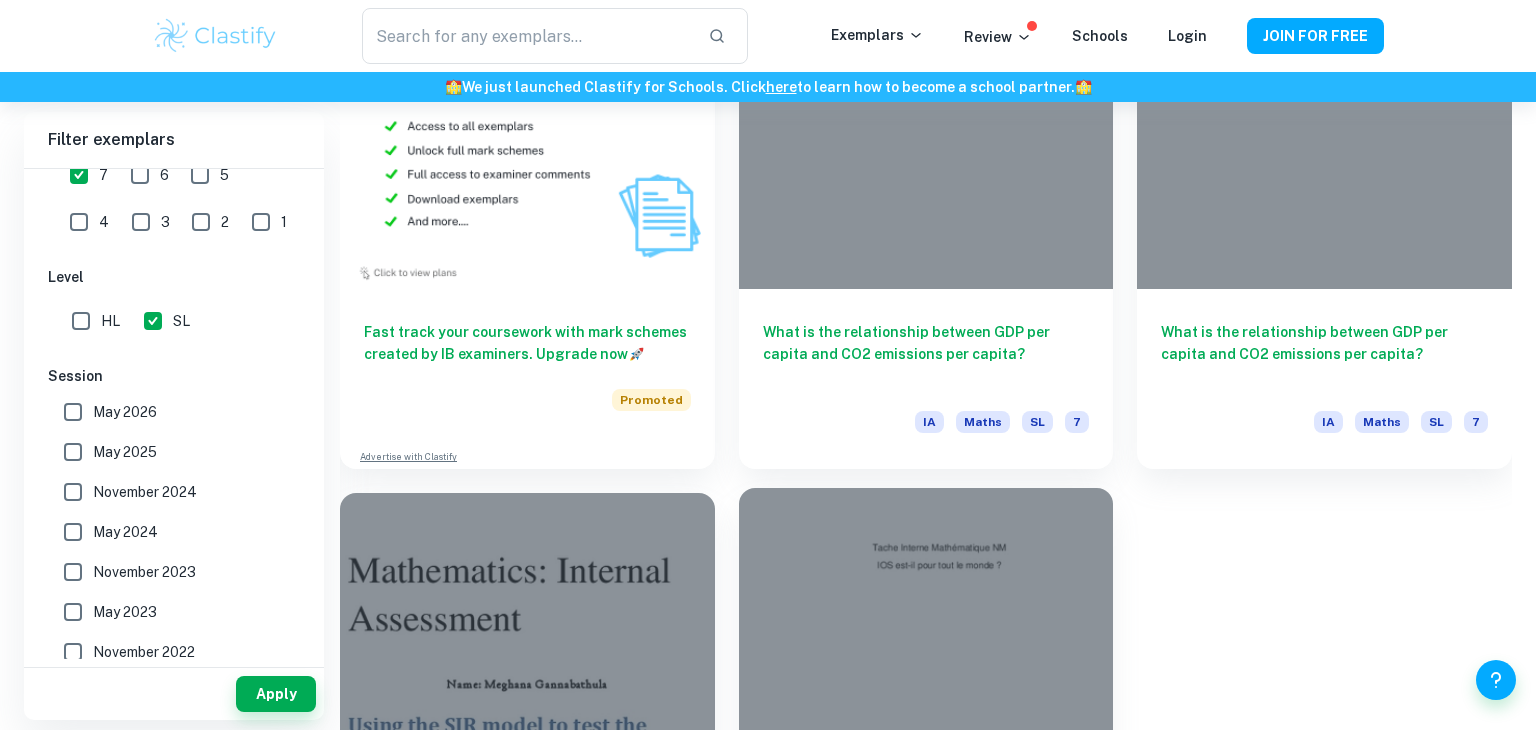 click at bounding box center (926, 628) 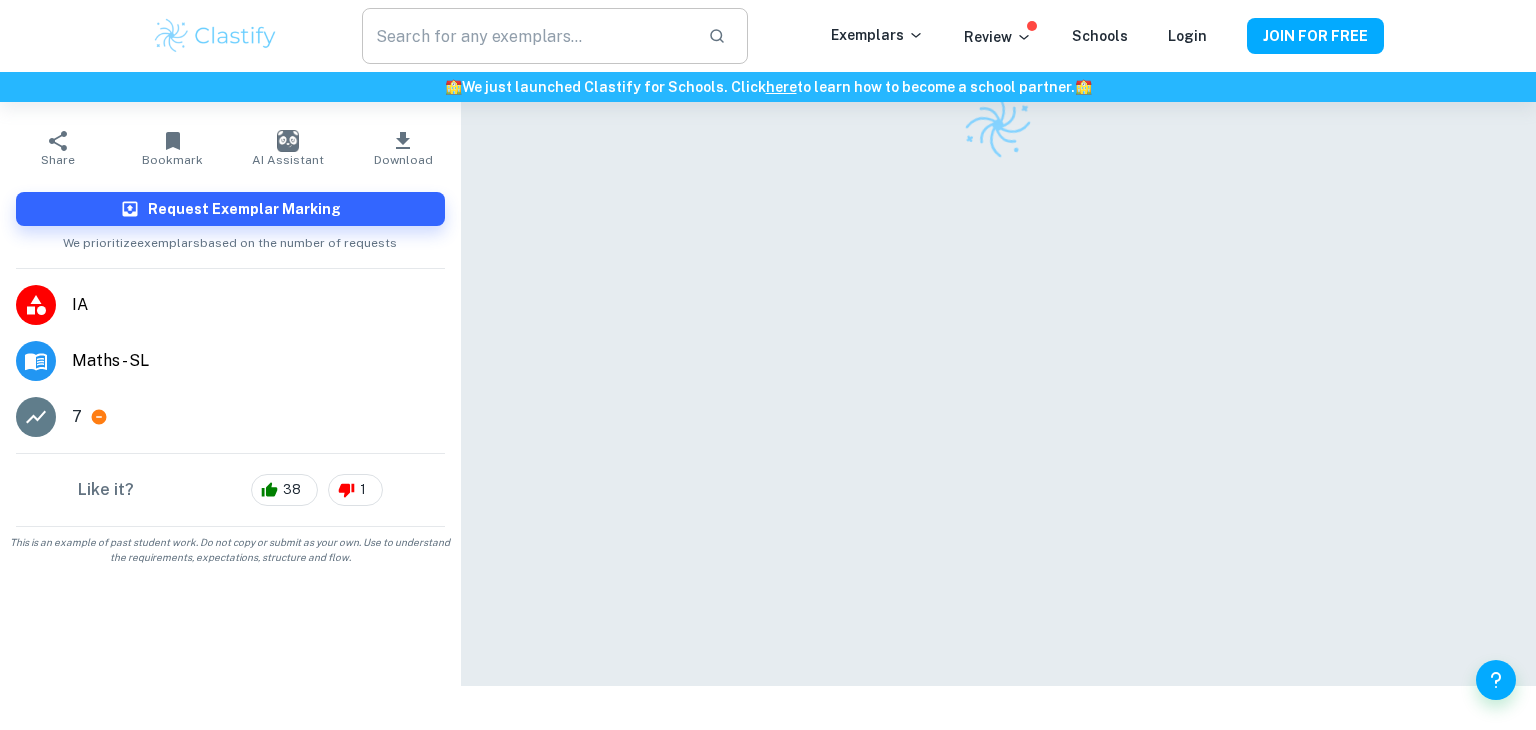 scroll, scrollTop: 0, scrollLeft: 0, axis: both 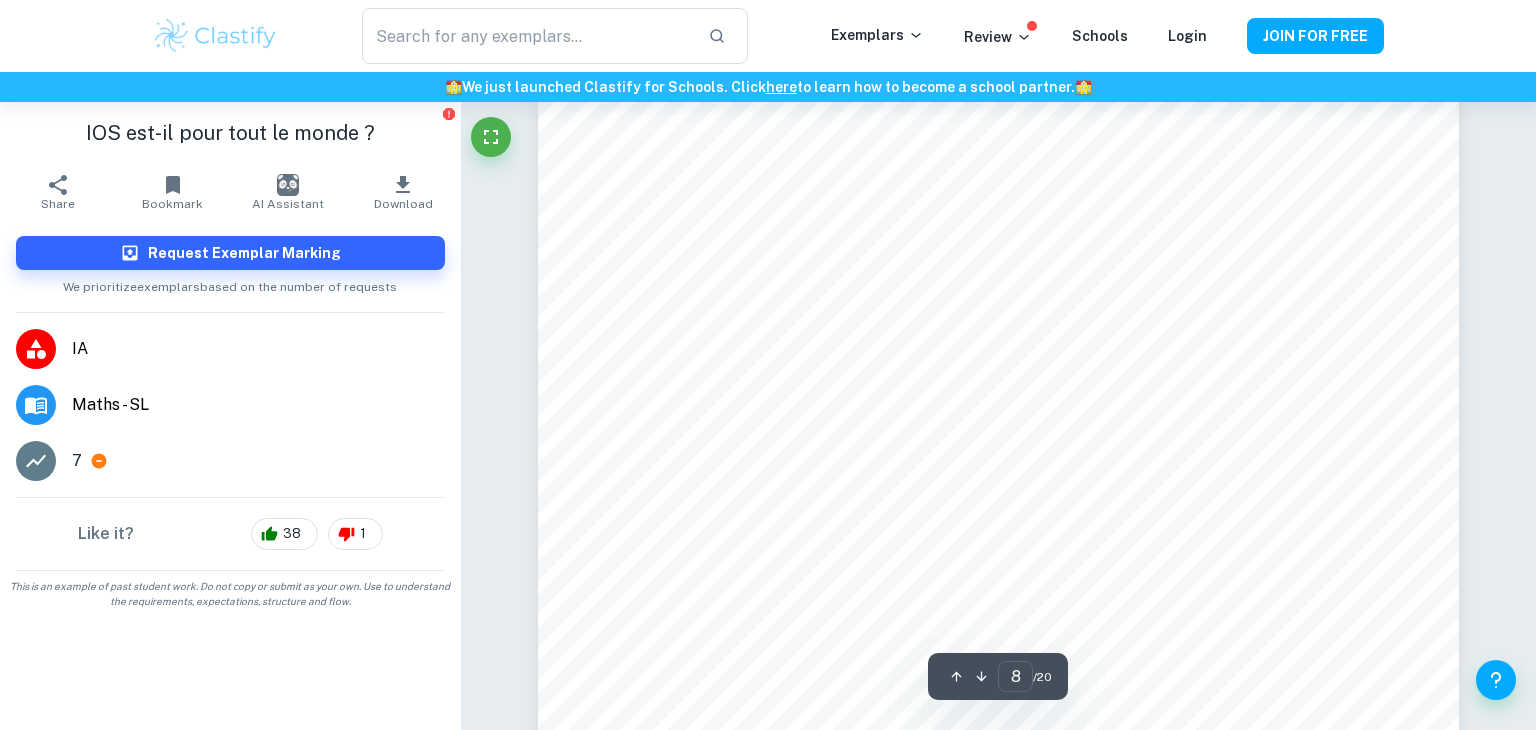 type on "9" 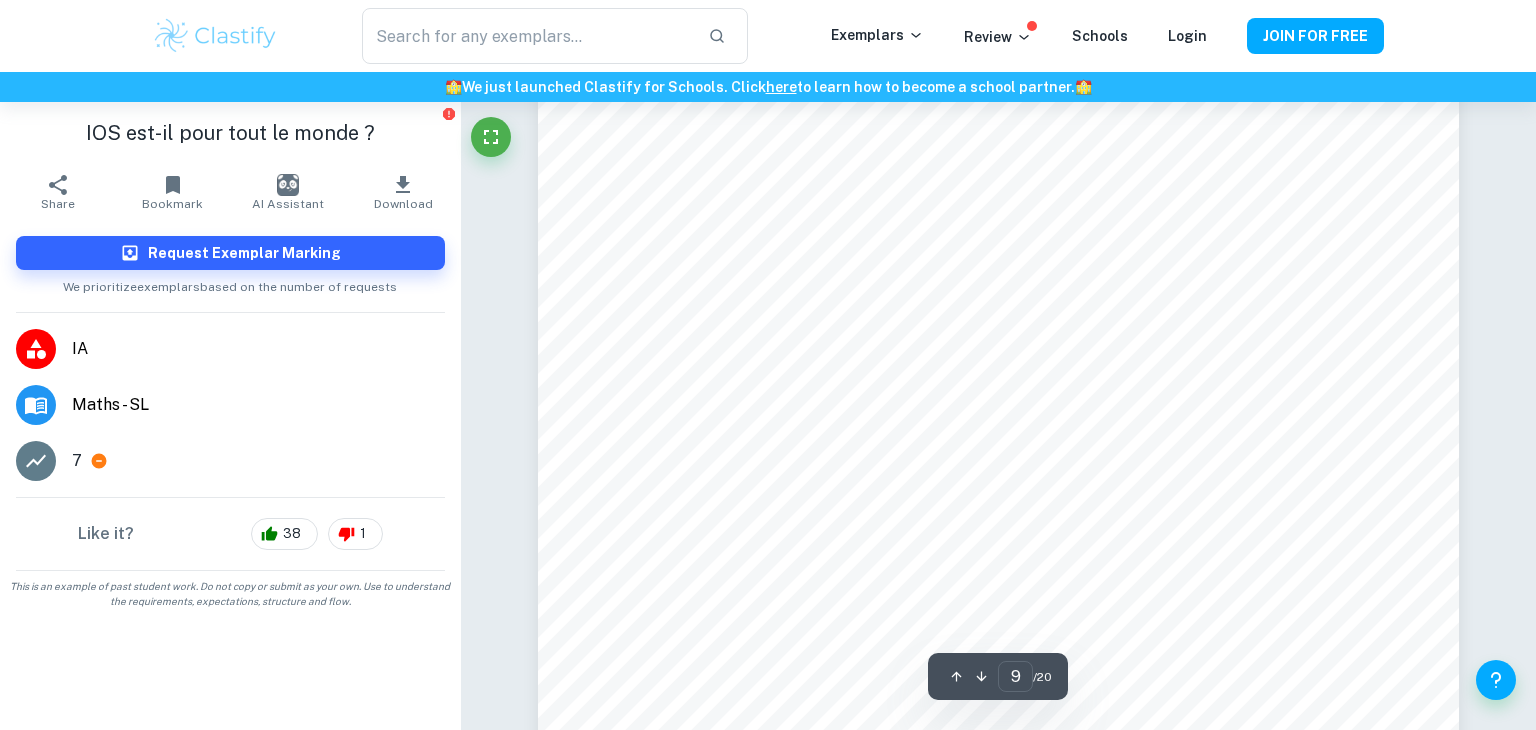 scroll, scrollTop: 10460, scrollLeft: 0, axis: vertical 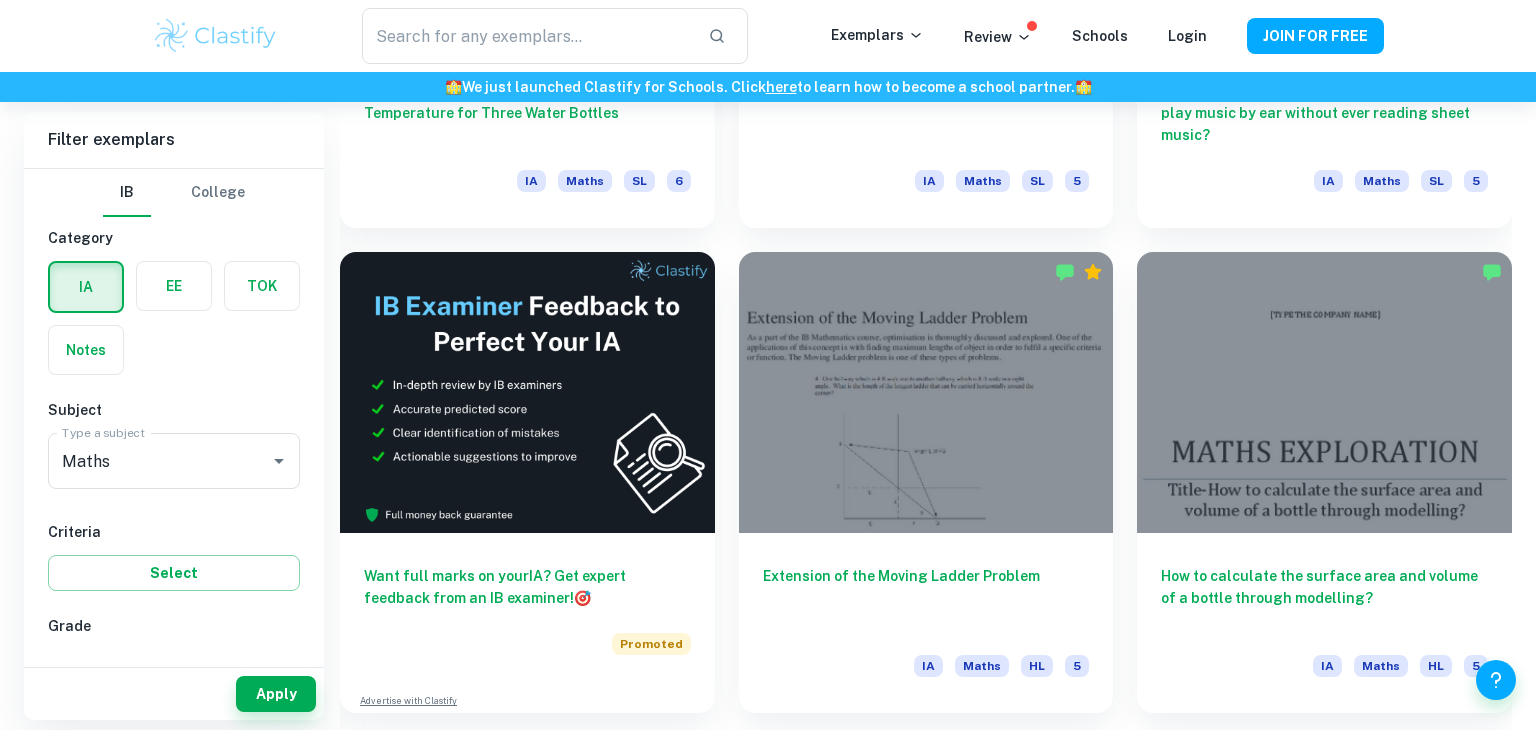 click at bounding box center [527, 392] 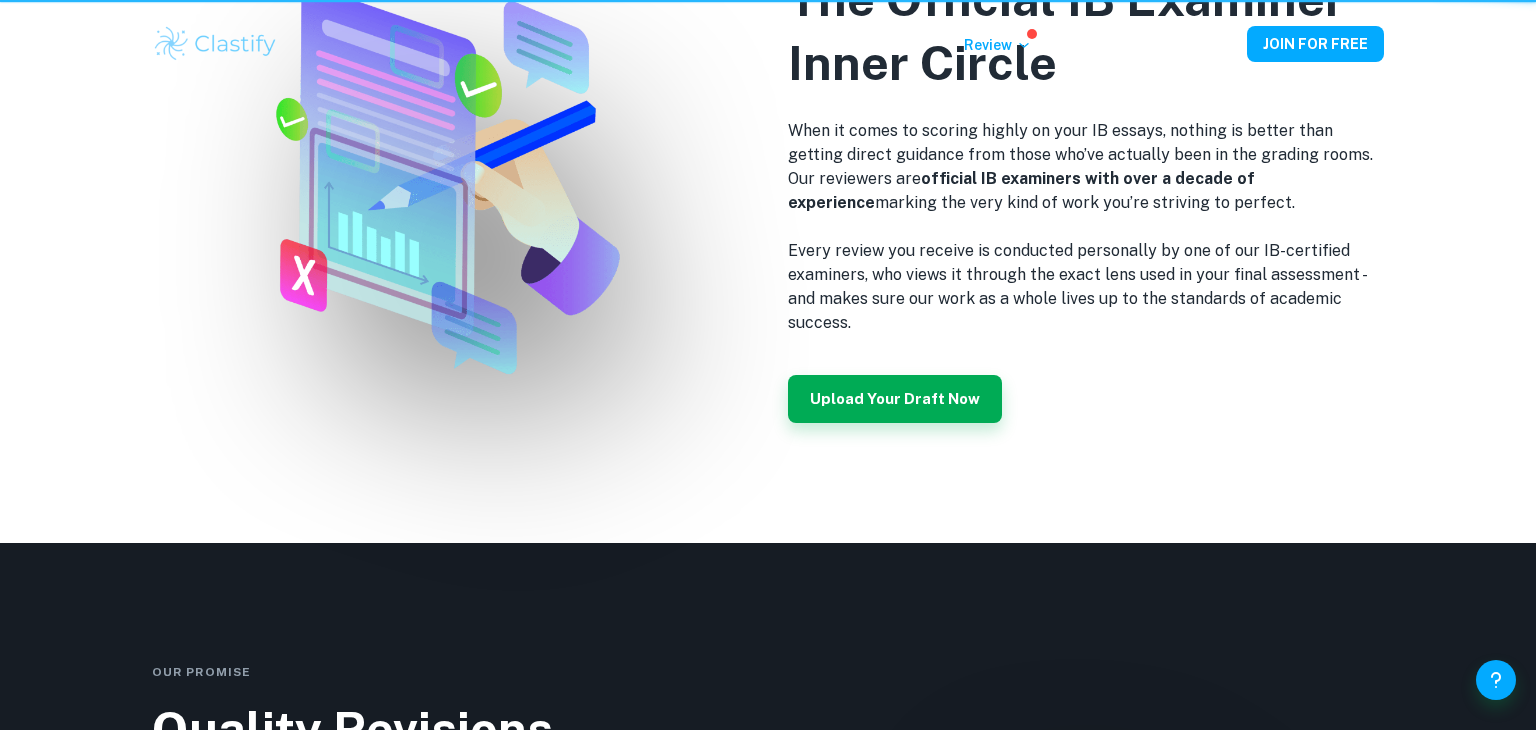 scroll, scrollTop: 0, scrollLeft: 0, axis: both 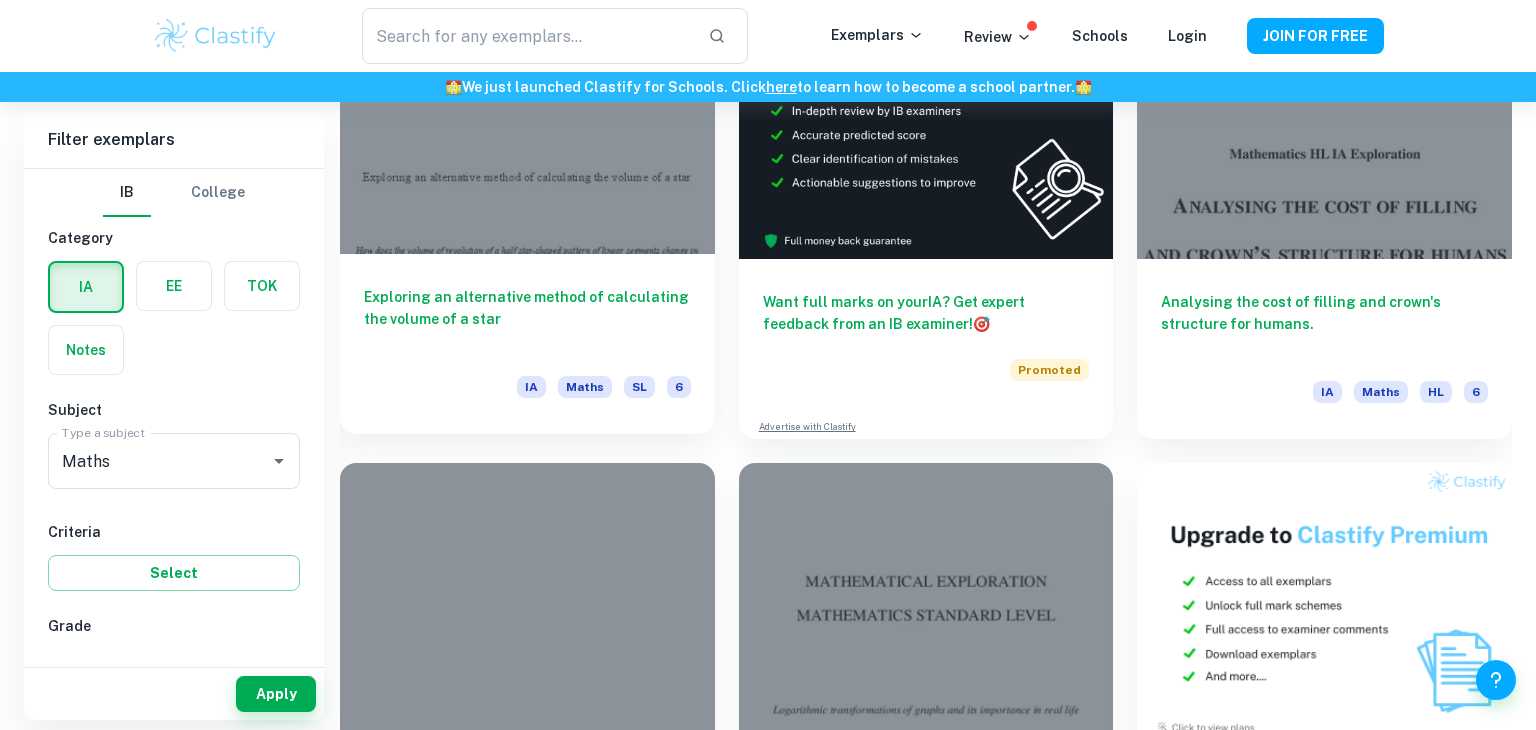 click on "Exploring an alternative method of calculating the volume of a star" at bounding box center [527, 319] 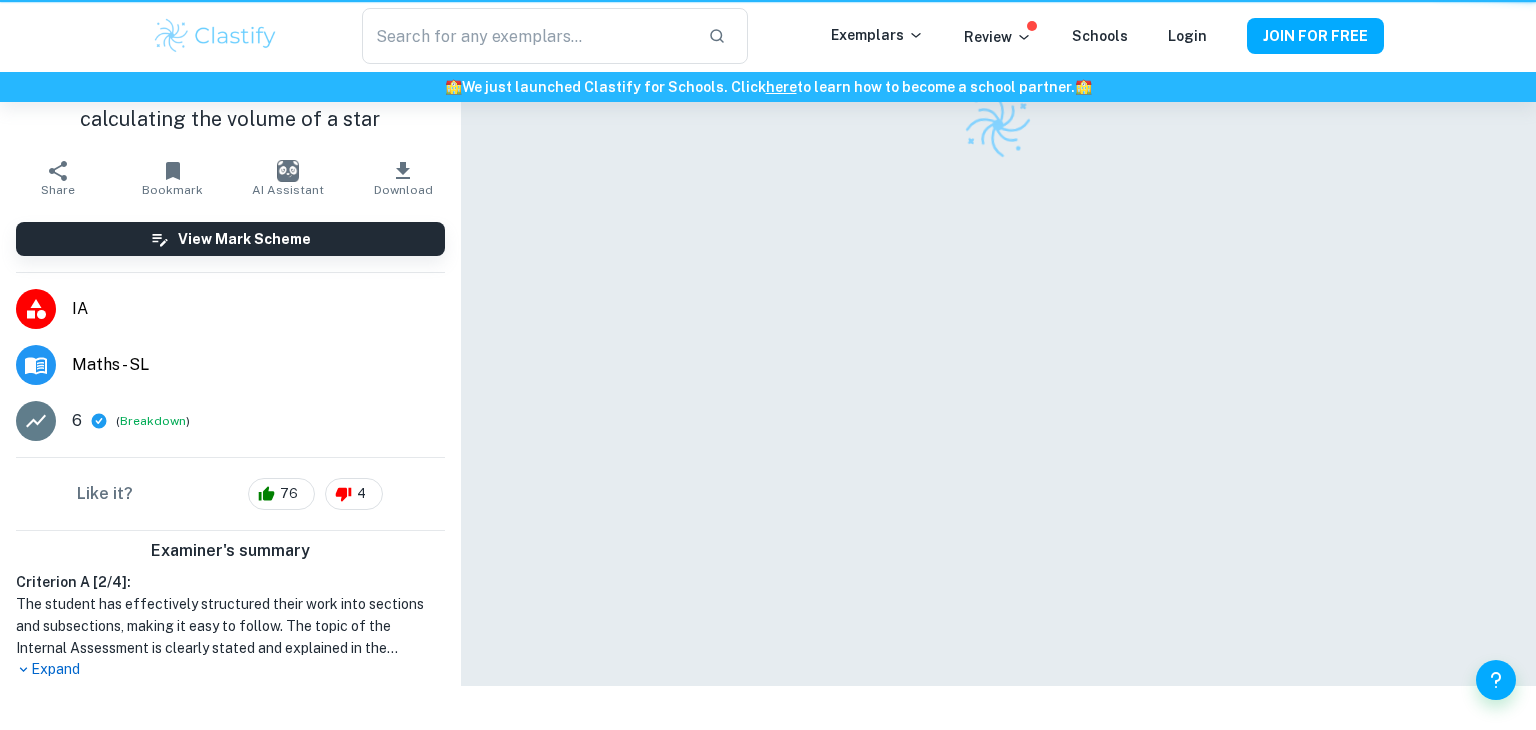 scroll, scrollTop: 0, scrollLeft: 0, axis: both 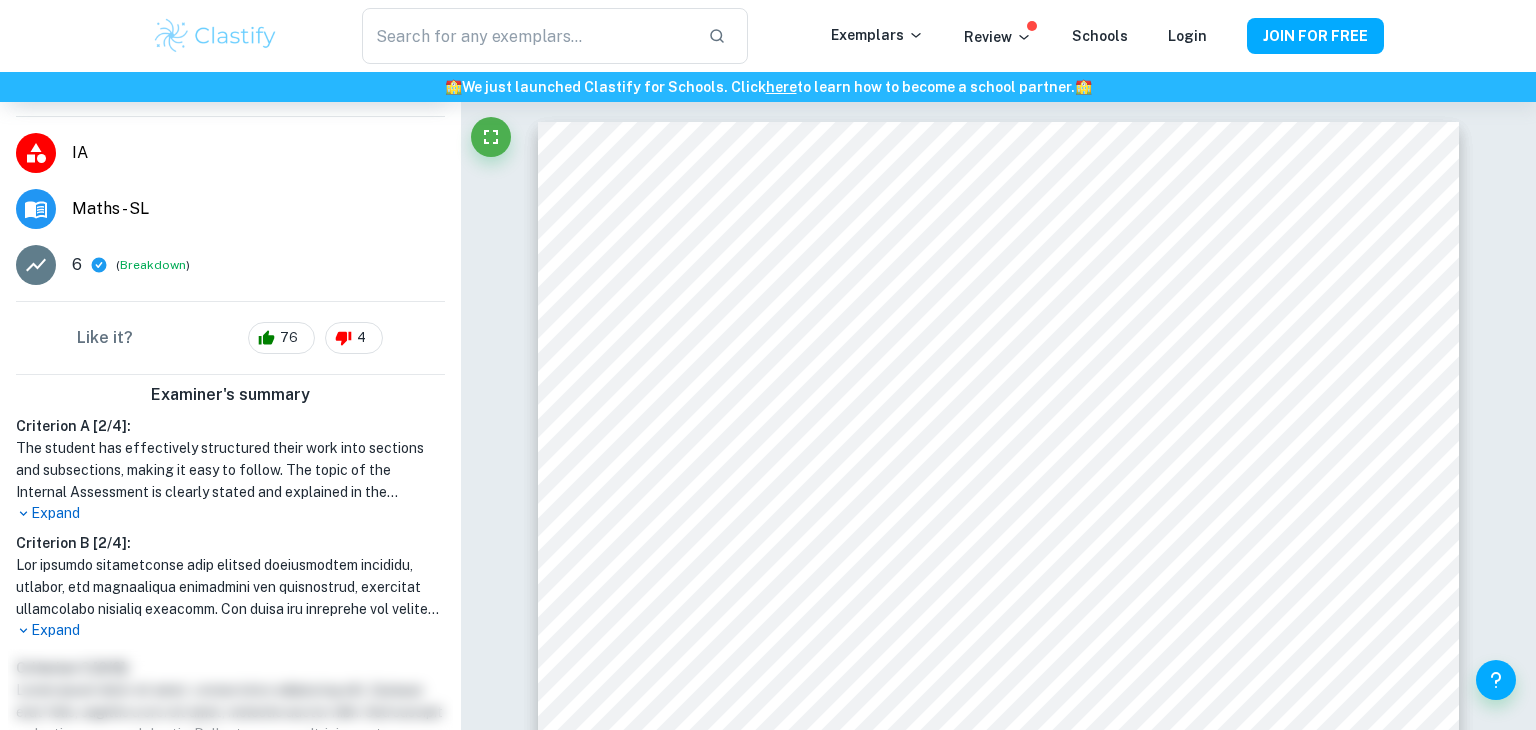 click on "Expand" at bounding box center (230, 513) 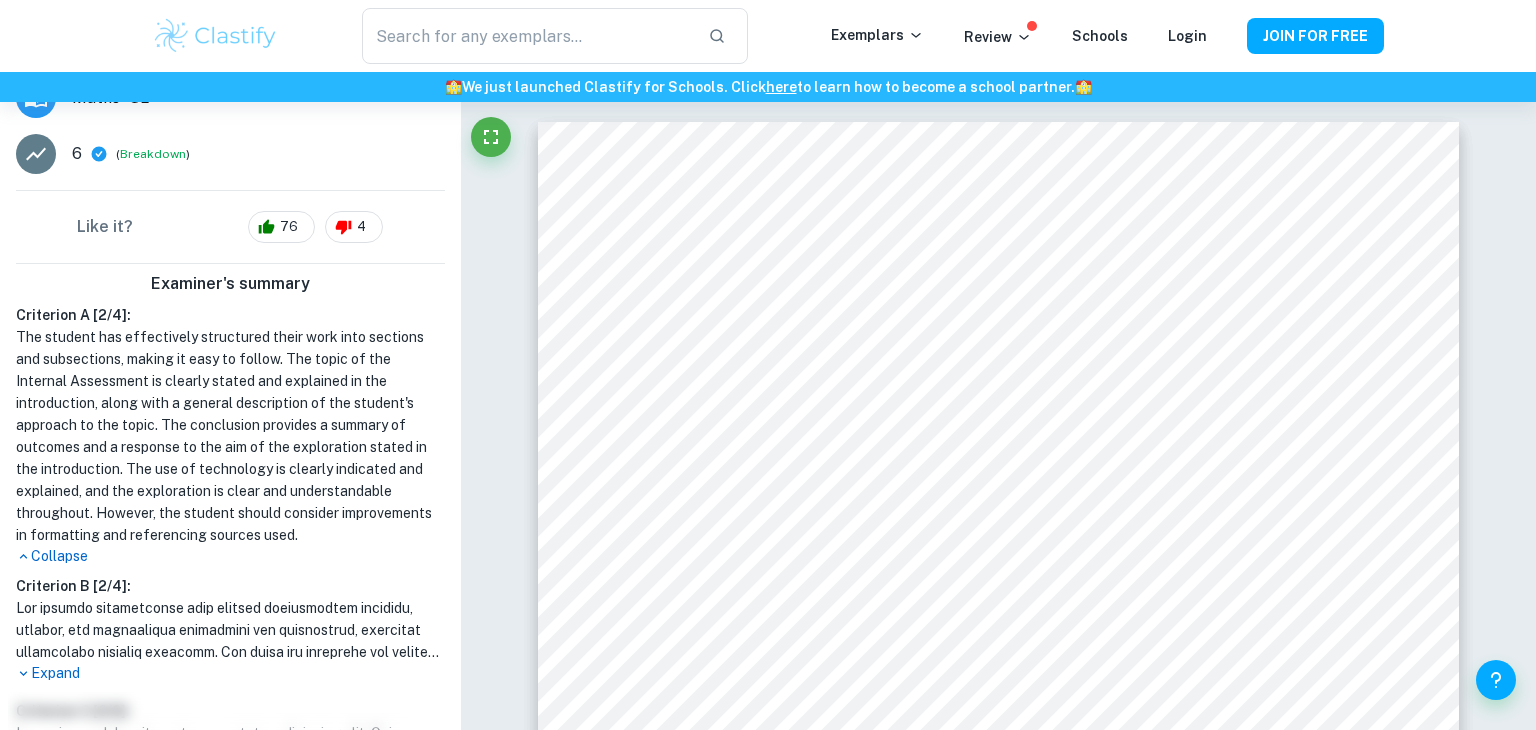 scroll, scrollTop: 314, scrollLeft: 0, axis: vertical 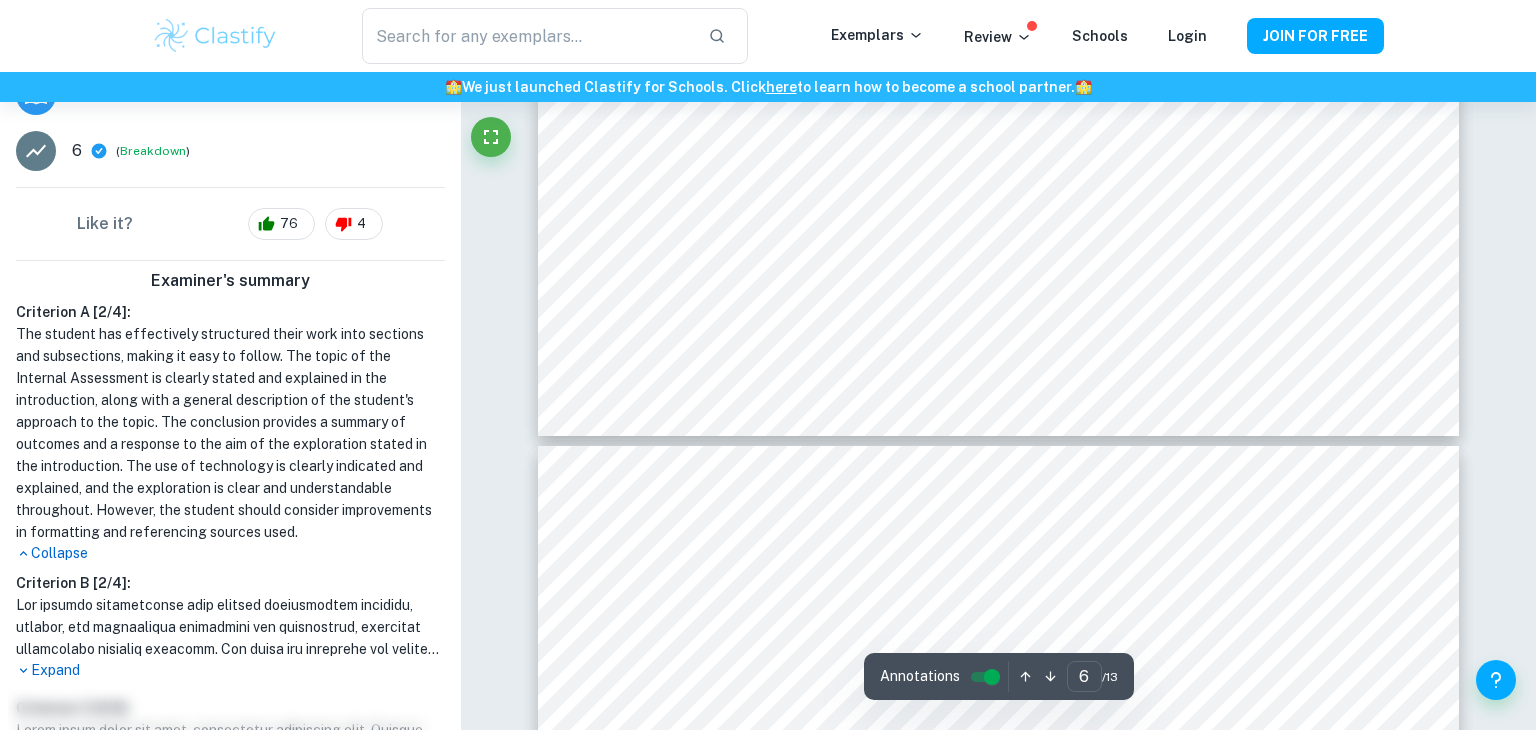 type on "7" 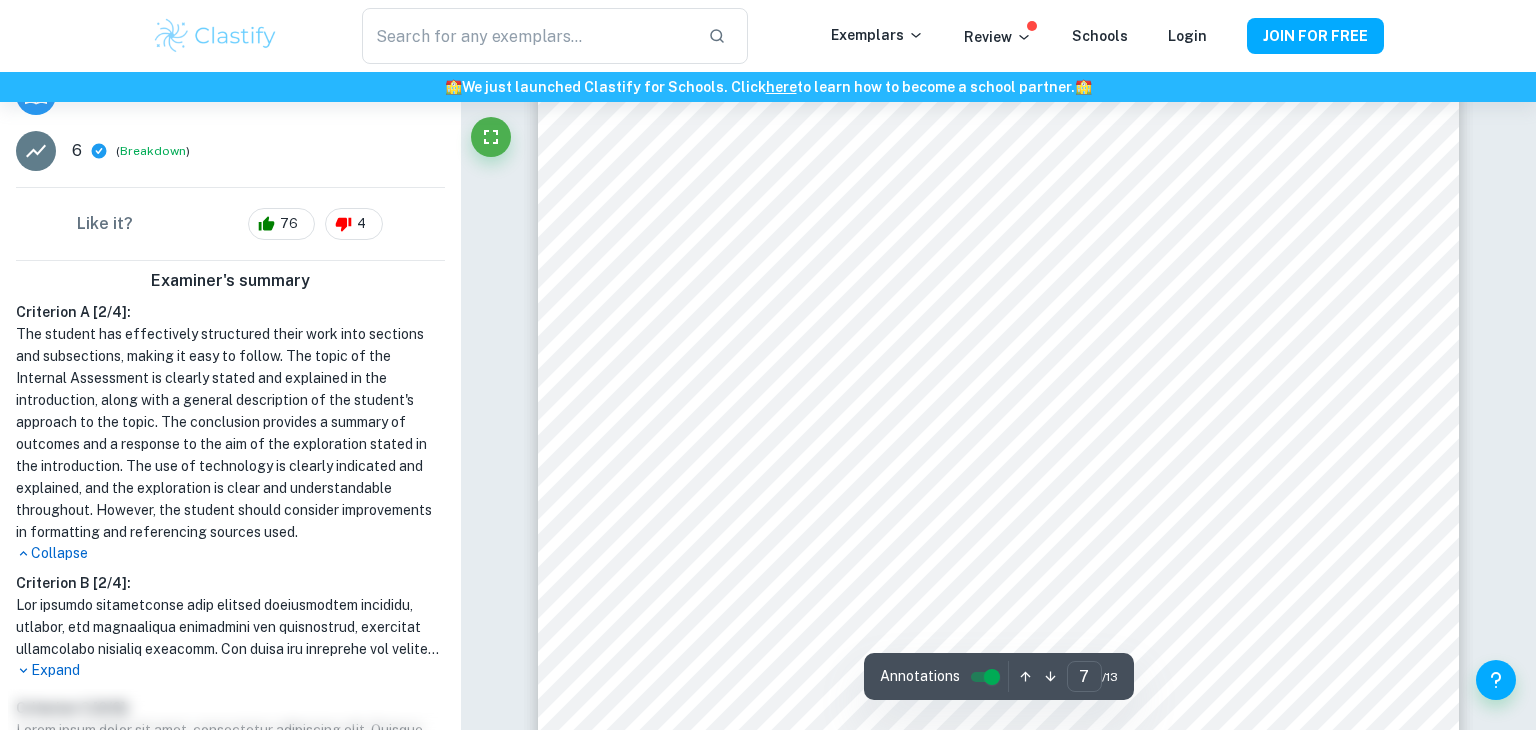 scroll, scrollTop: 7589, scrollLeft: 0, axis: vertical 